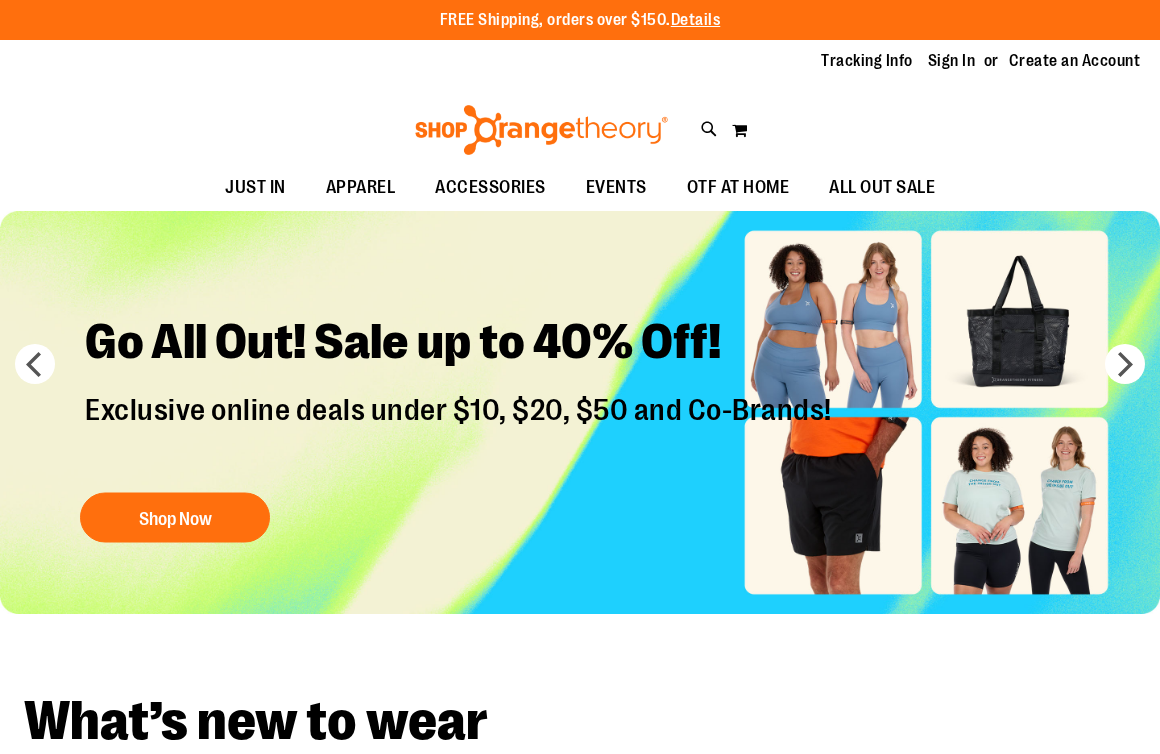 click on "Sign In" at bounding box center (952, 61) 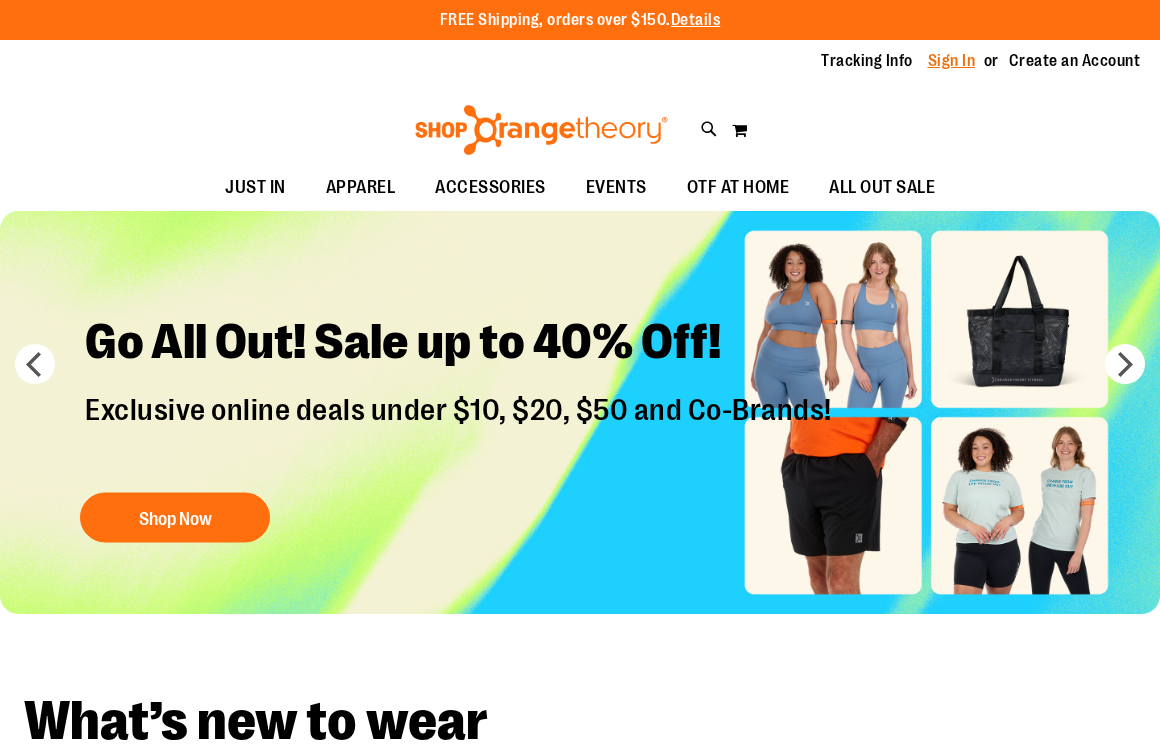 scroll, scrollTop: 0, scrollLeft: 0, axis: both 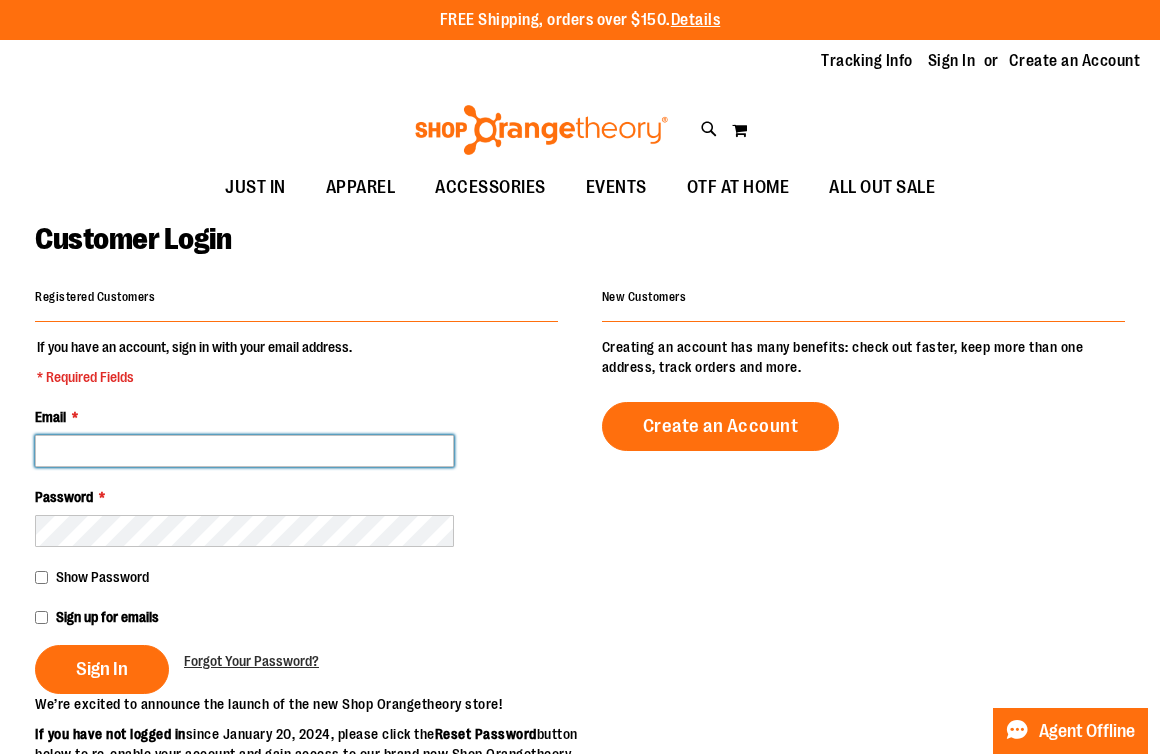 click on "Email *" at bounding box center (244, 451) 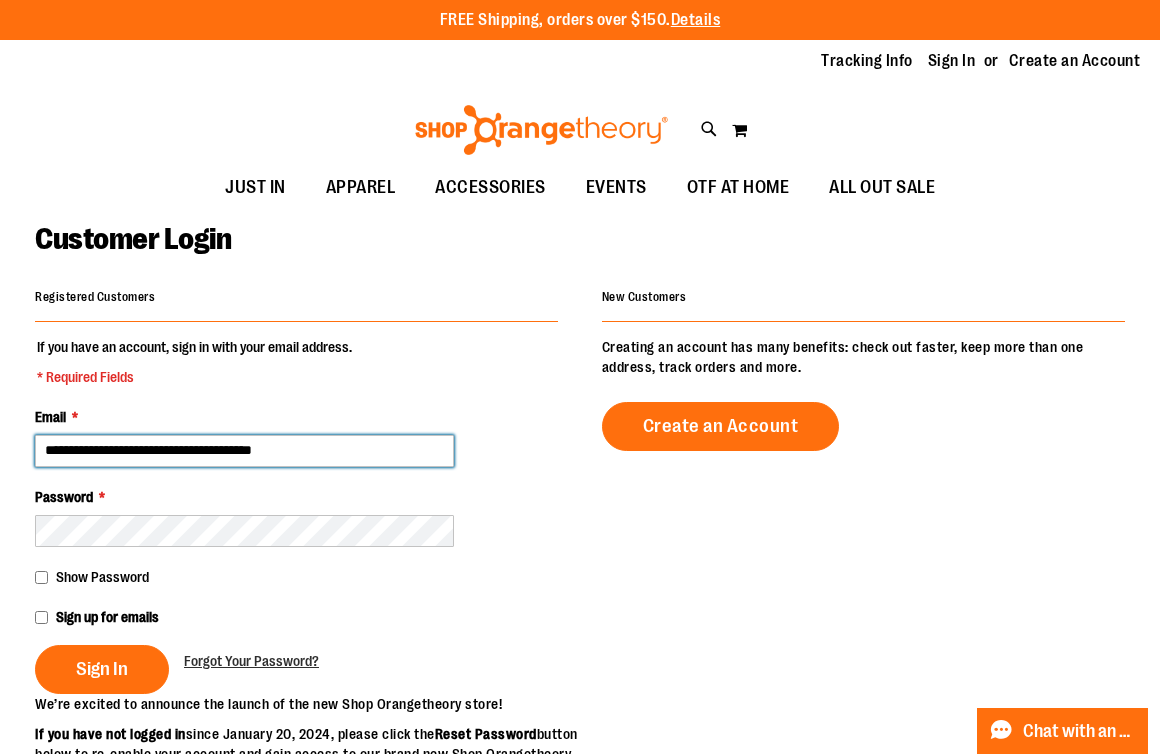 type on "**********" 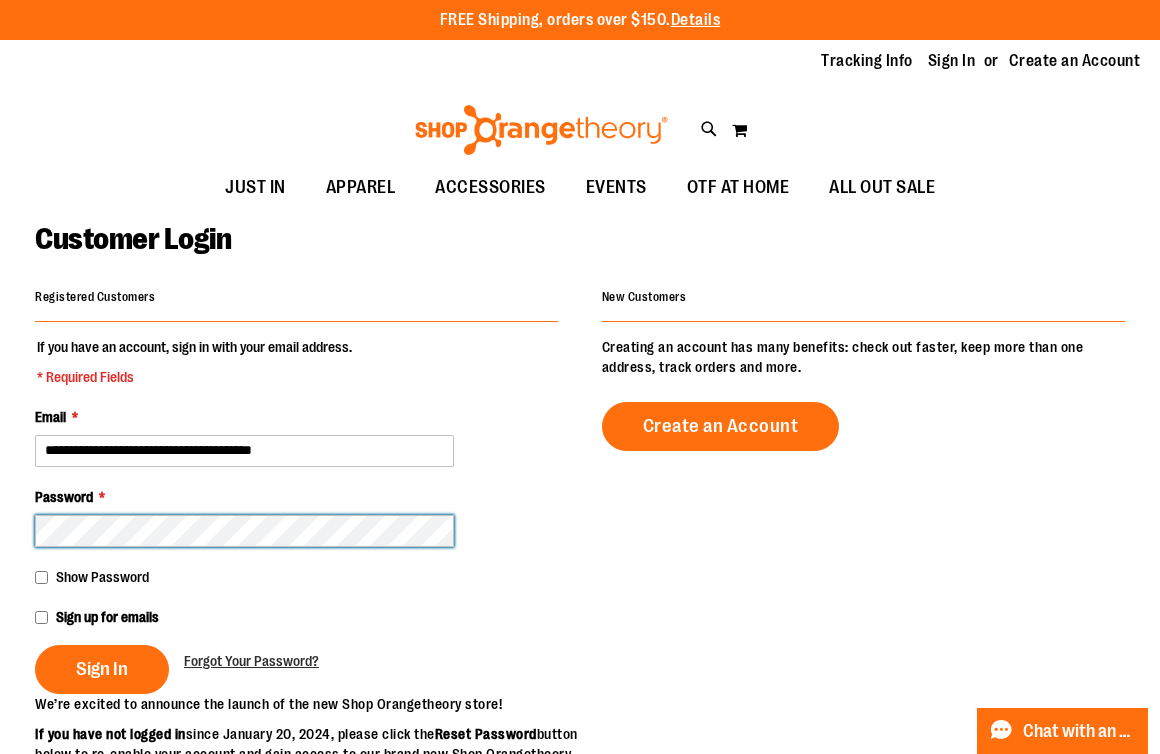click on "Sign In" at bounding box center (102, 669) 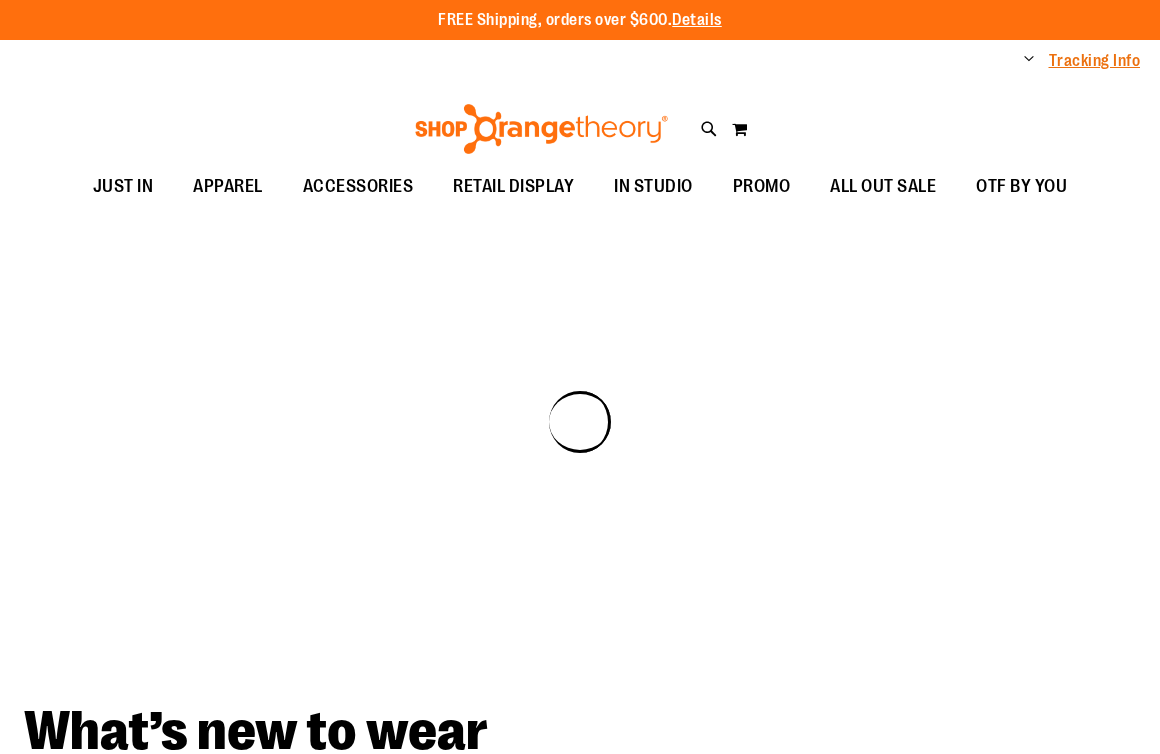 scroll, scrollTop: 0, scrollLeft: 0, axis: both 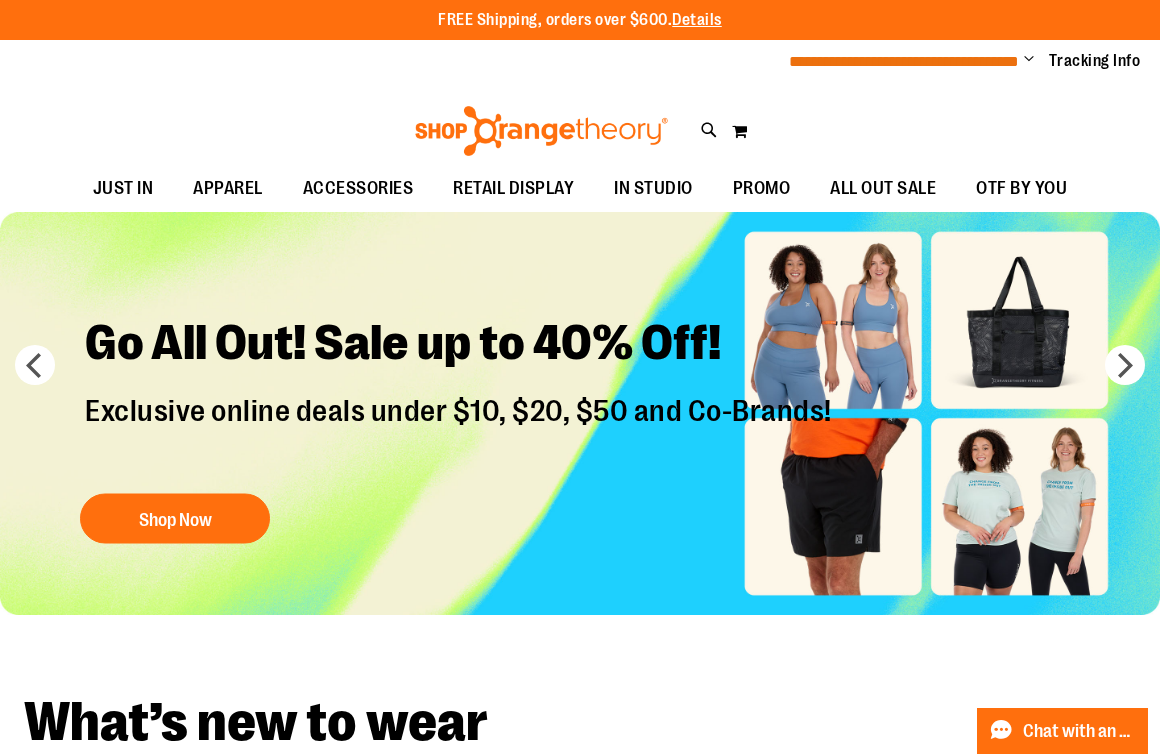 click on "**********" at bounding box center [904, 61] 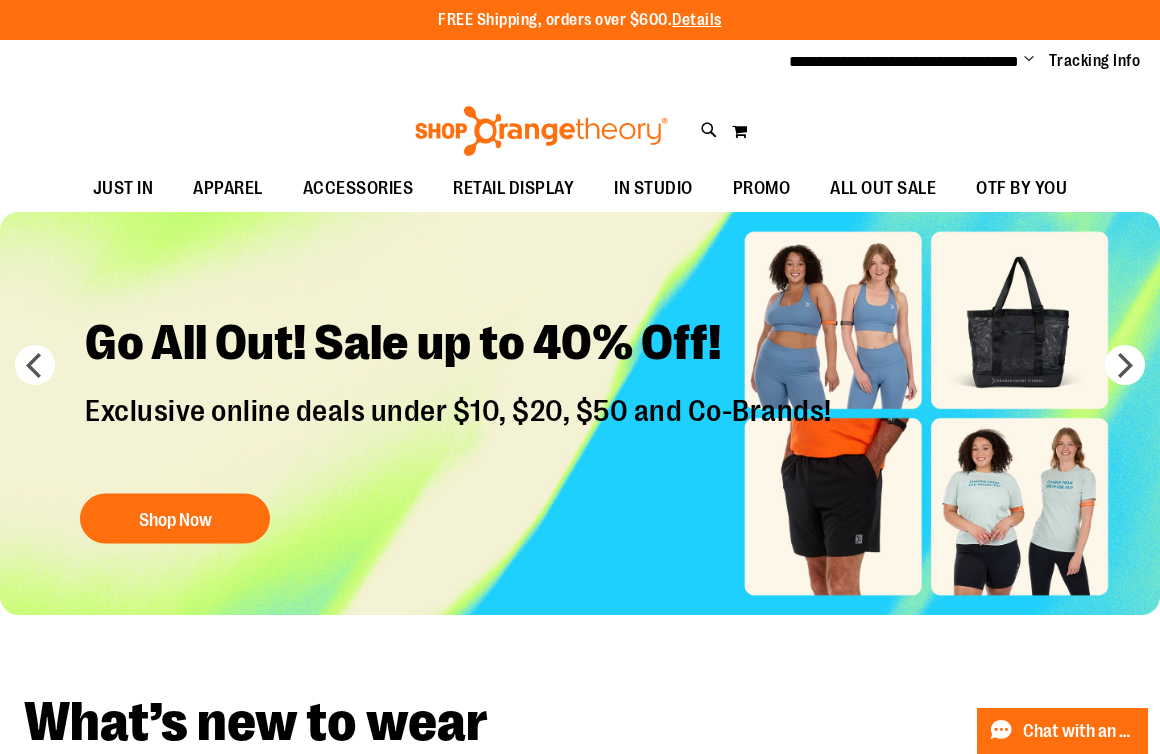 click on "Change" at bounding box center (1029, 60) 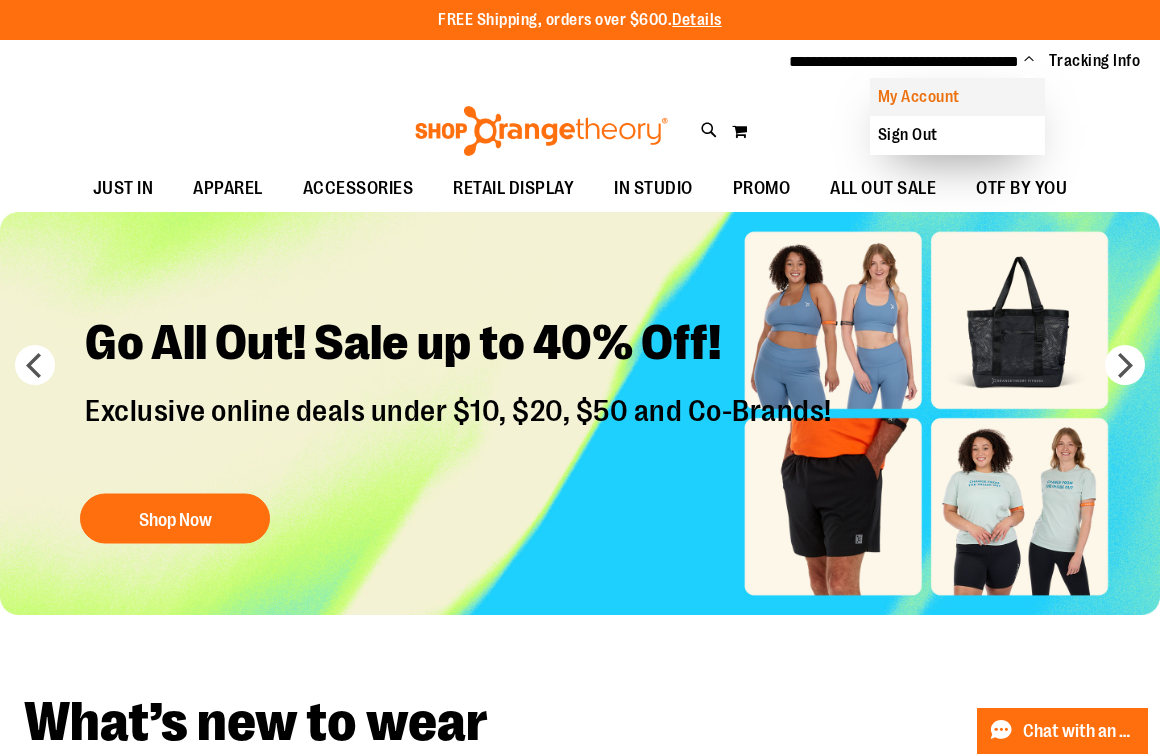 click on "My Account" at bounding box center [957, 97] 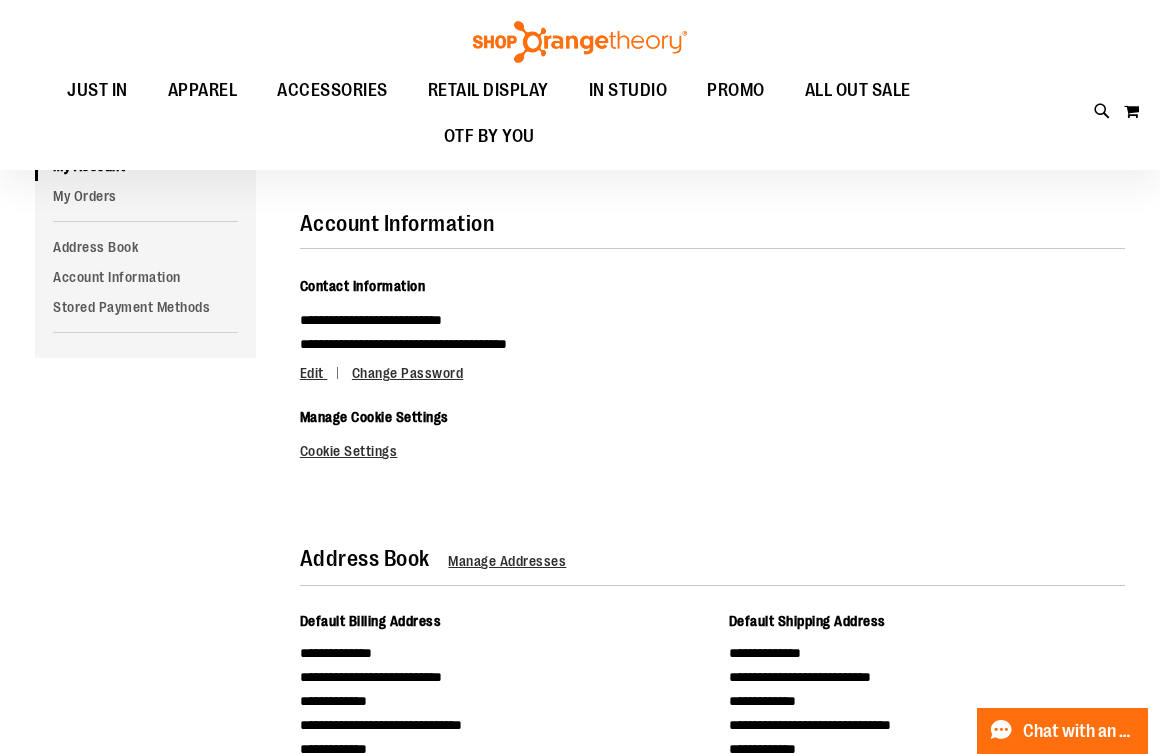 scroll, scrollTop: 133, scrollLeft: 0, axis: vertical 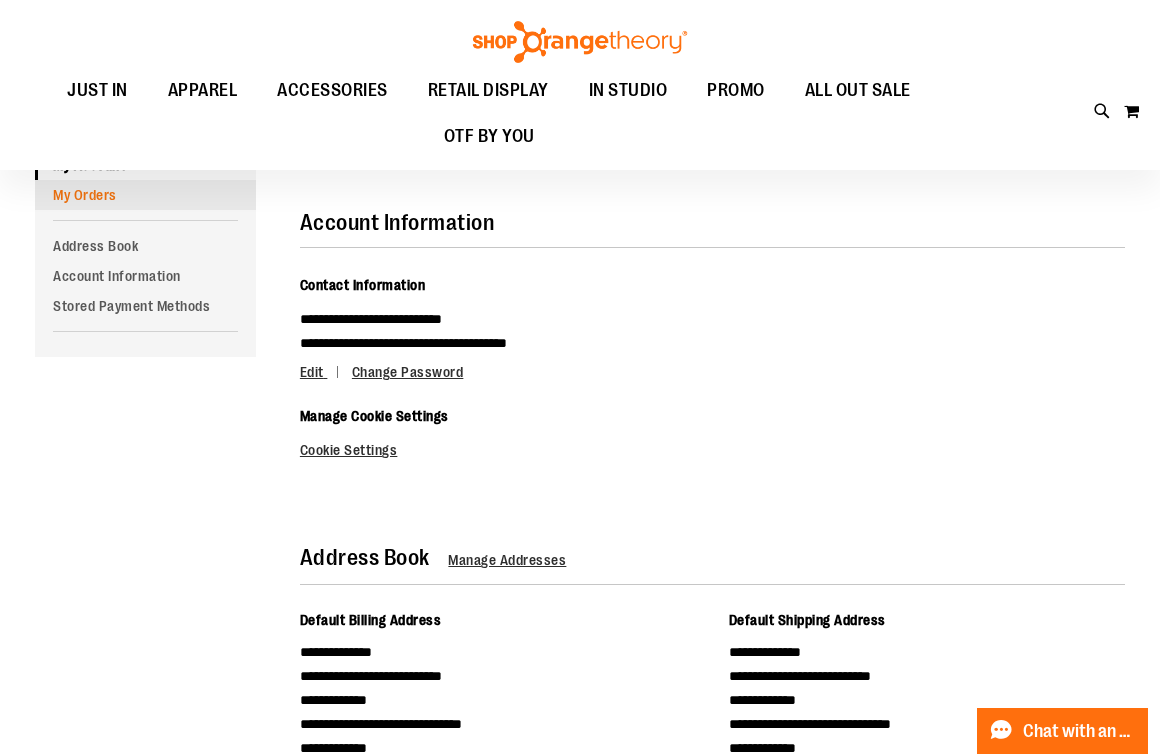 click on "My Orders" at bounding box center [145, 195] 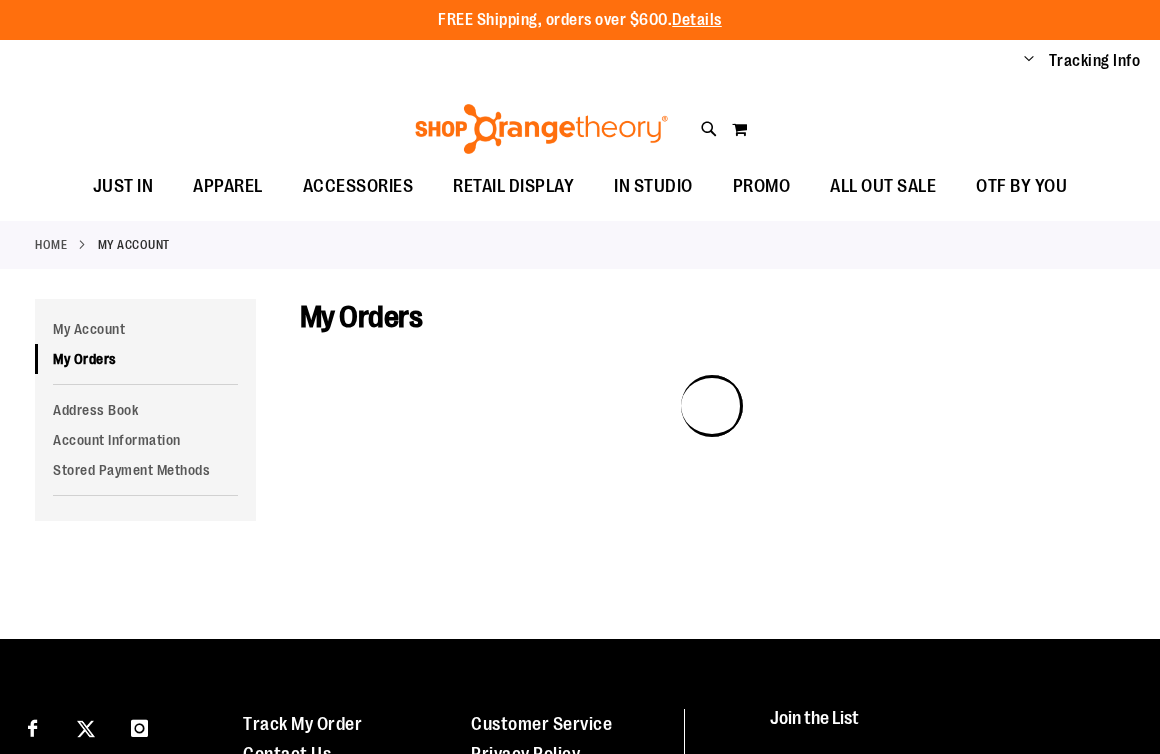 scroll, scrollTop: 0, scrollLeft: 0, axis: both 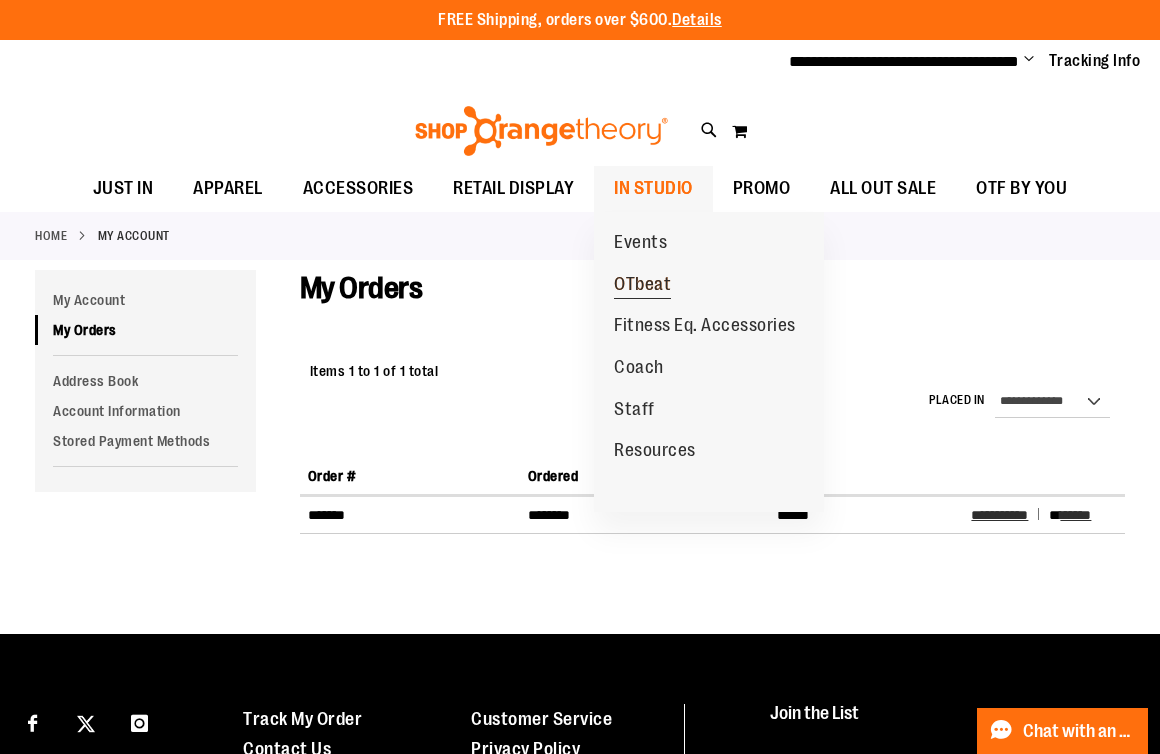 click on "OTbeat" at bounding box center (642, 285) 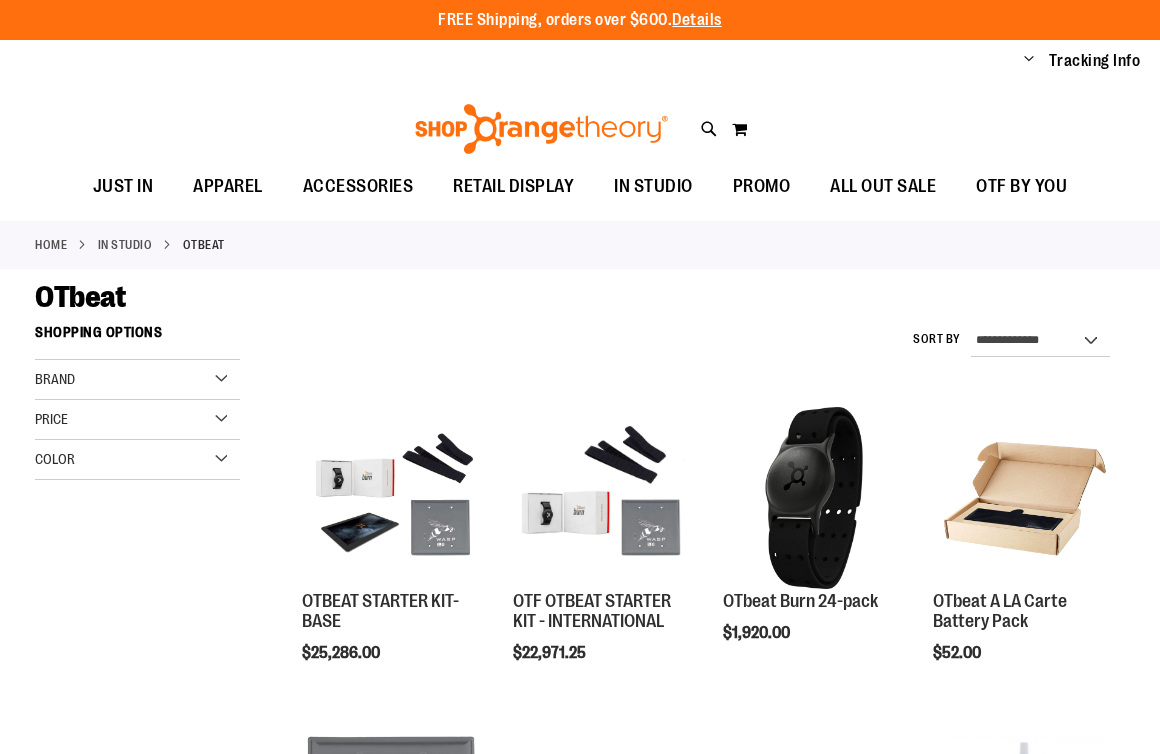 scroll, scrollTop: 0, scrollLeft: 0, axis: both 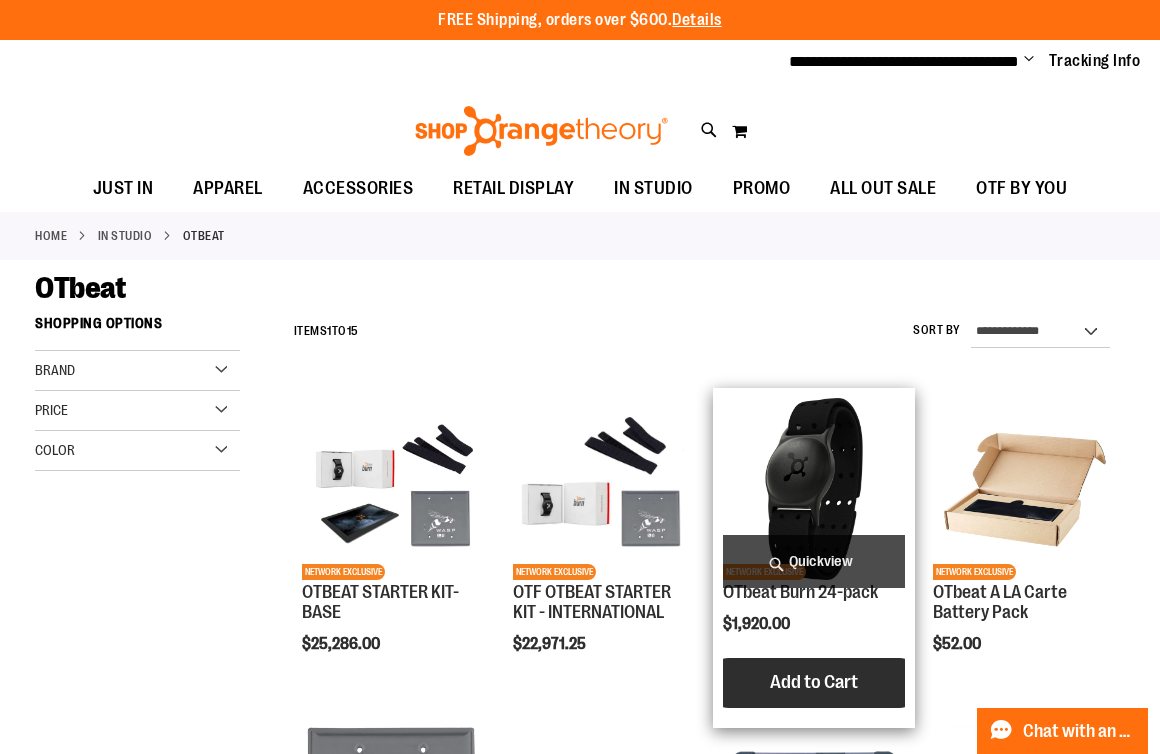 click on "Add to Cart" at bounding box center [814, 682] 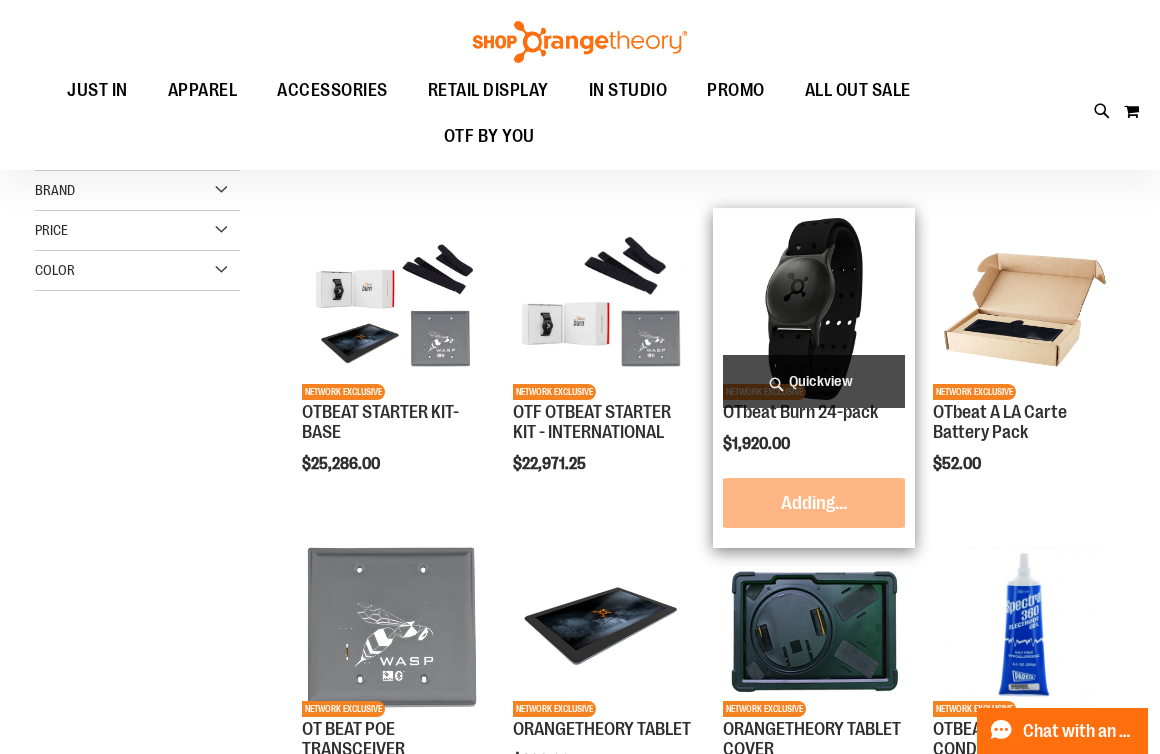 scroll, scrollTop: 185, scrollLeft: 0, axis: vertical 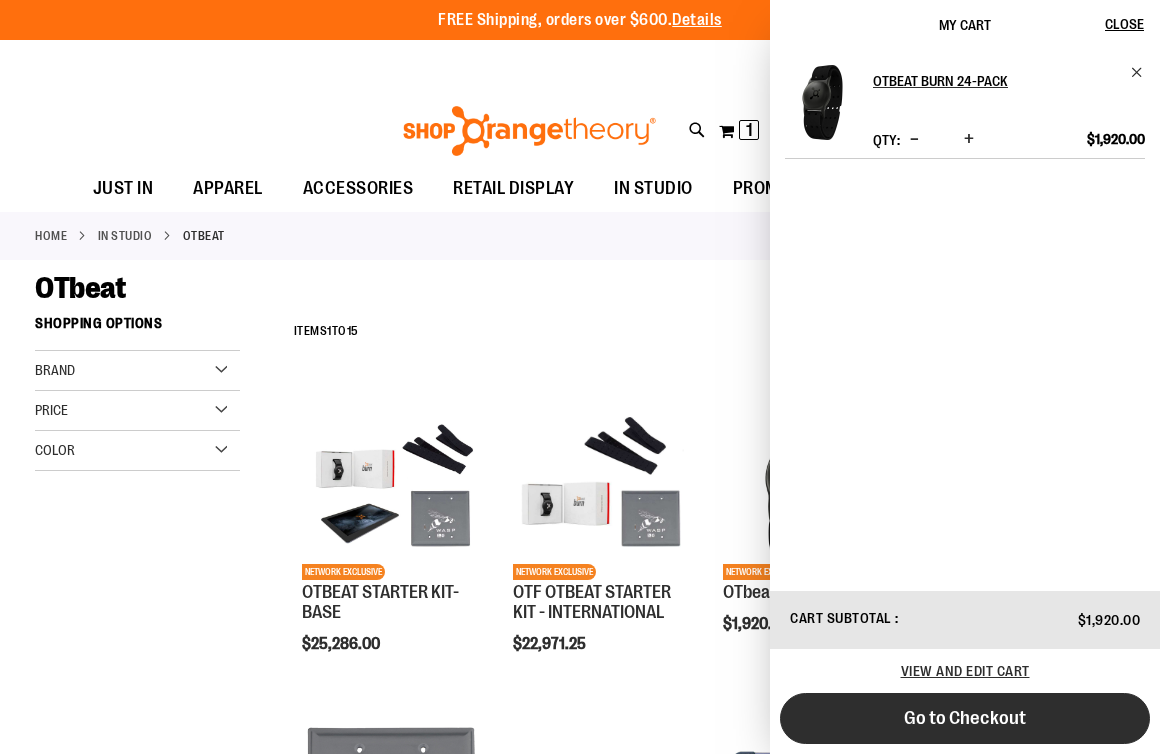 click on "Go to Checkout" at bounding box center (965, 718) 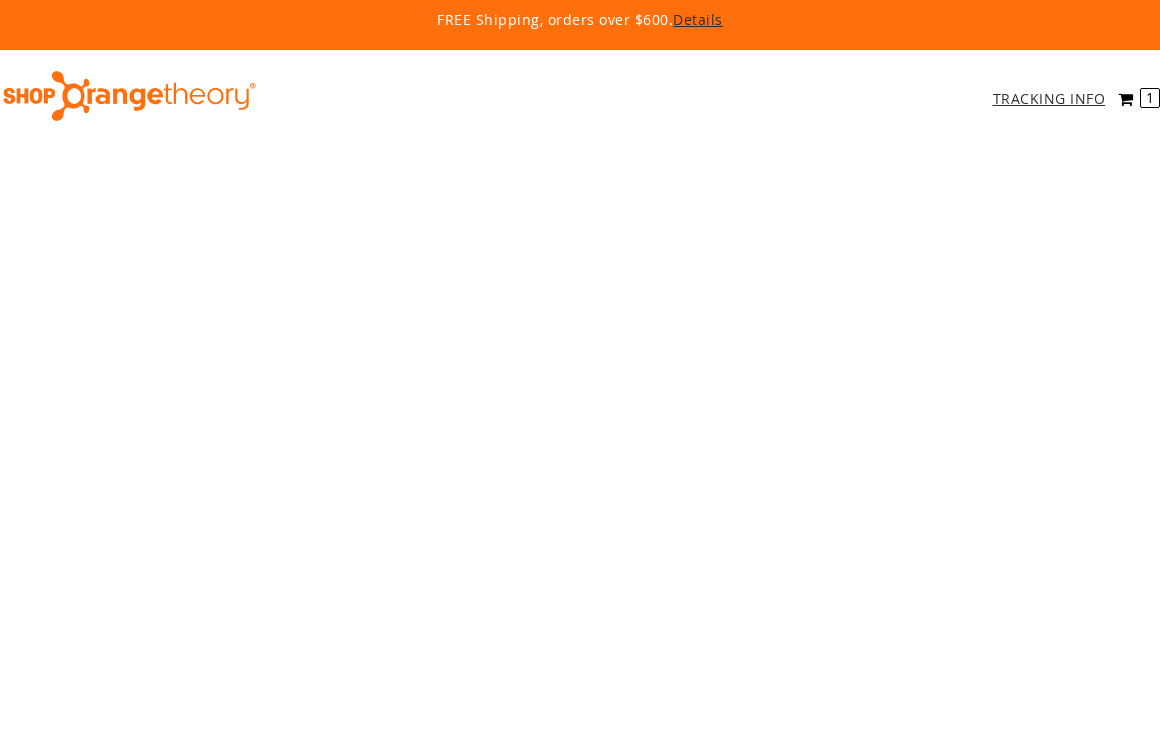 scroll, scrollTop: 0, scrollLeft: 0, axis: both 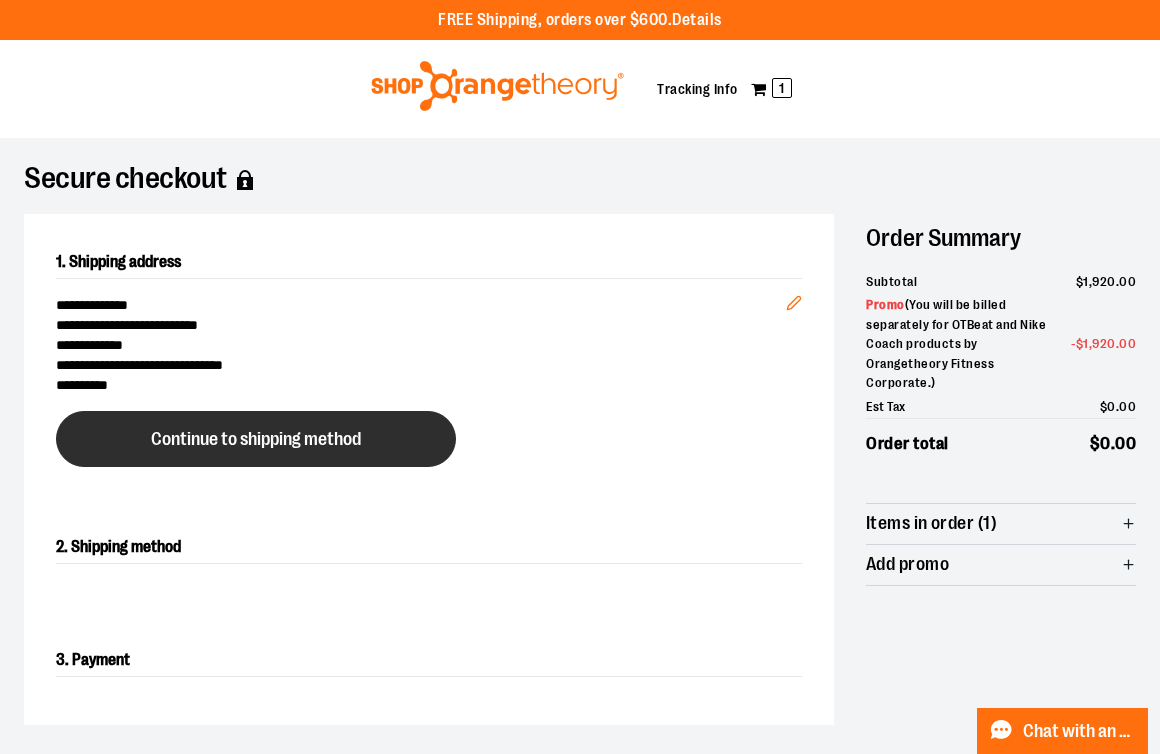 click on "Continue to shipping method" at bounding box center [256, 439] 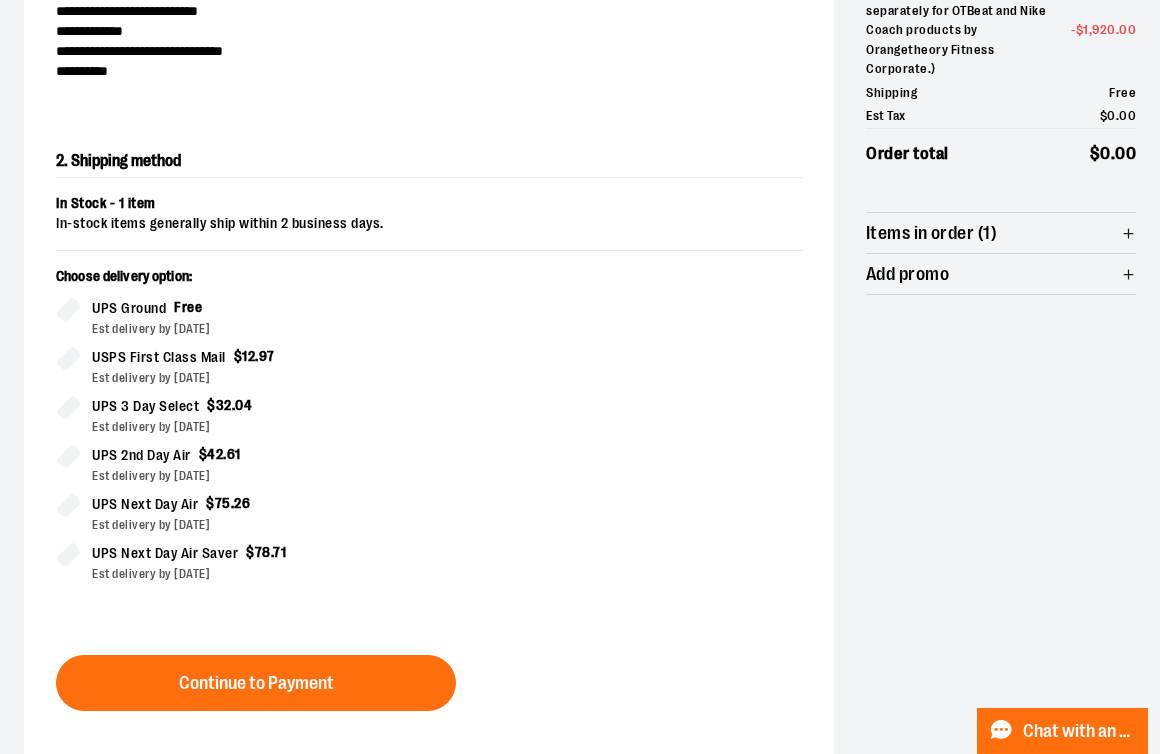 scroll, scrollTop: 341, scrollLeft: 0, axis: vertical 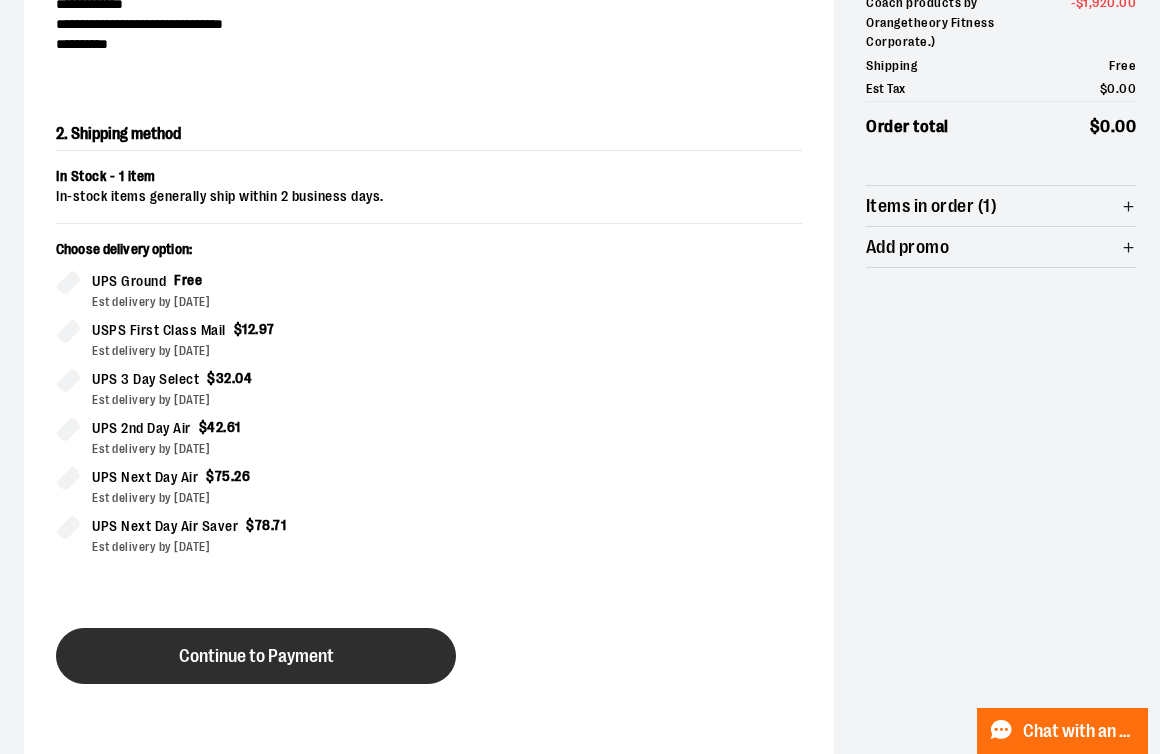 click on "Continue to Payment" at bounding box center [256, 656] 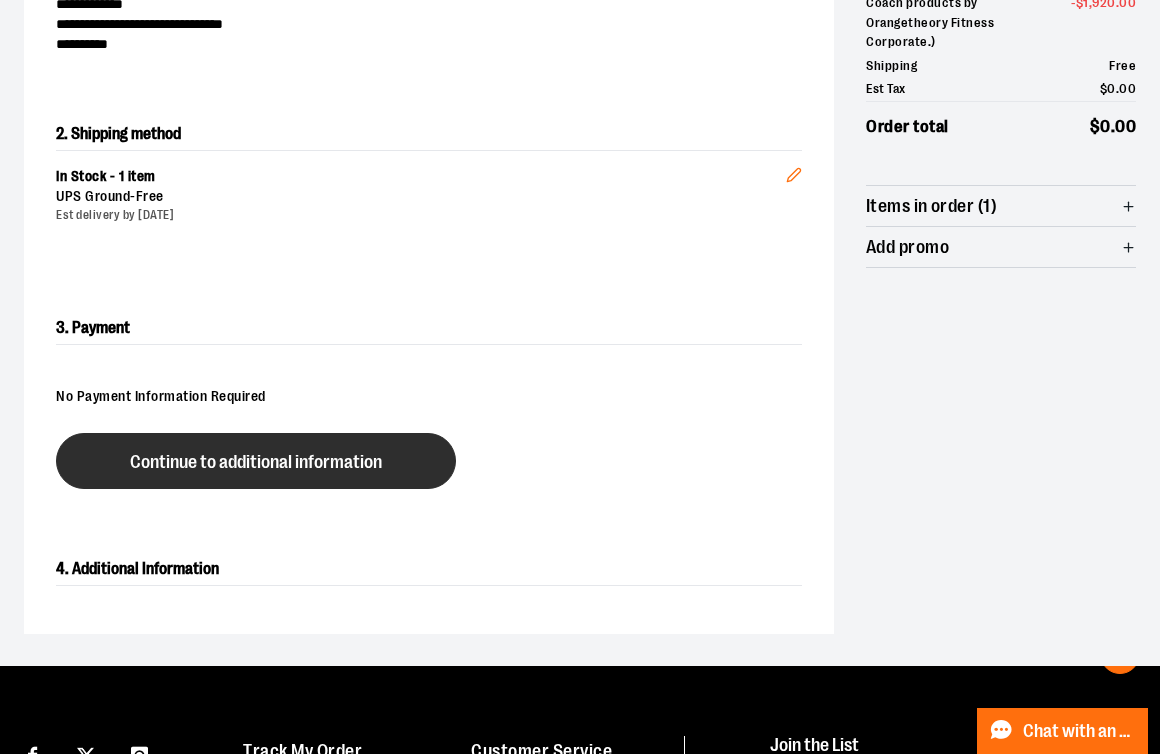click on "Continue to additional information" at bounding box center [256, 462] 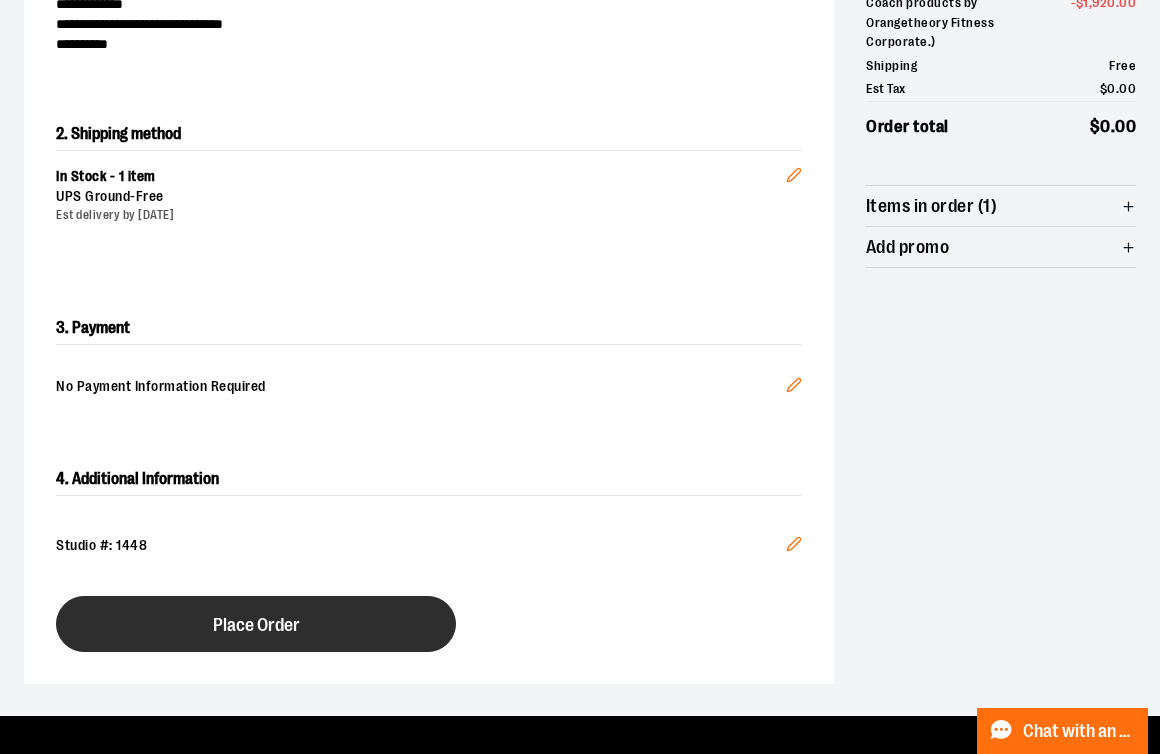 click on "Place Order" at bounding box center (256, 625) 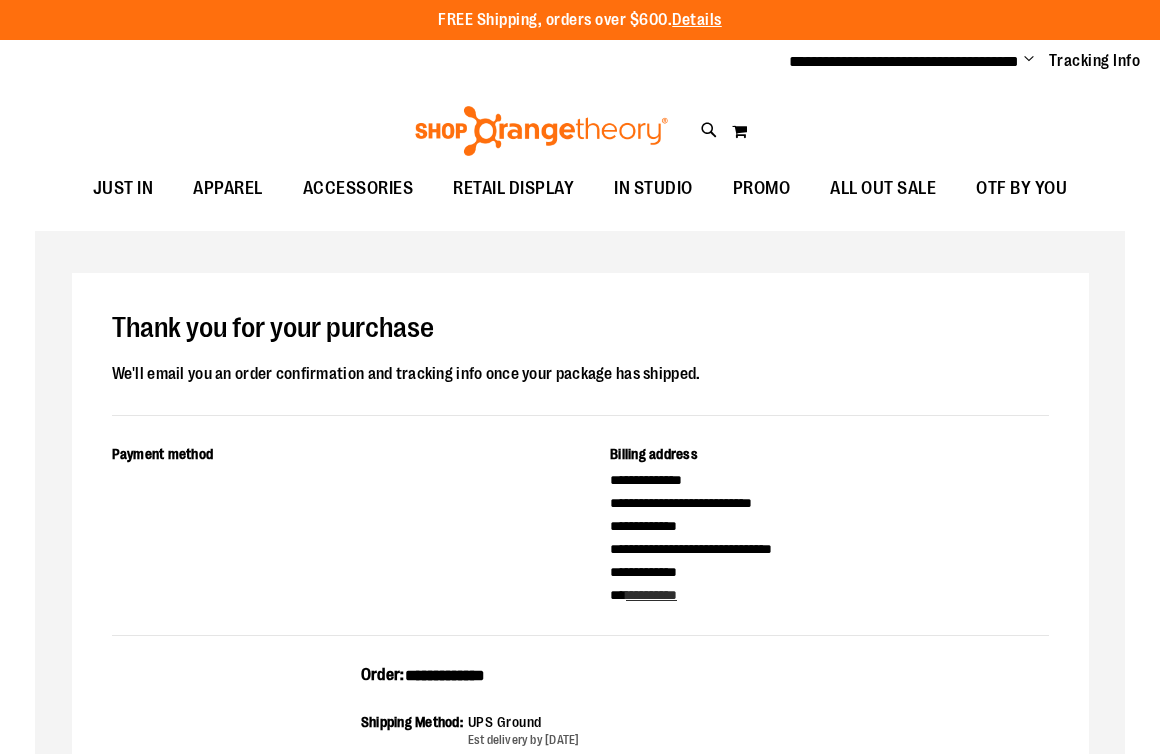 scroll, scrollTop: 0, scrollLeft: 0, axis: both 